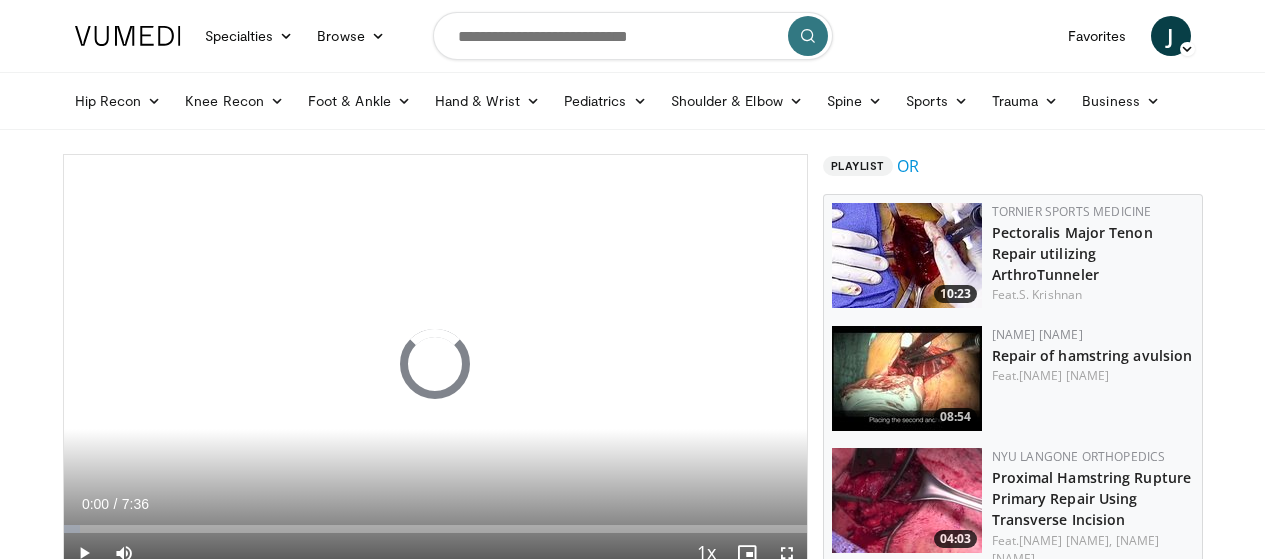 scroll, scrollTop: 0, scrollLeft: 0, axis: both 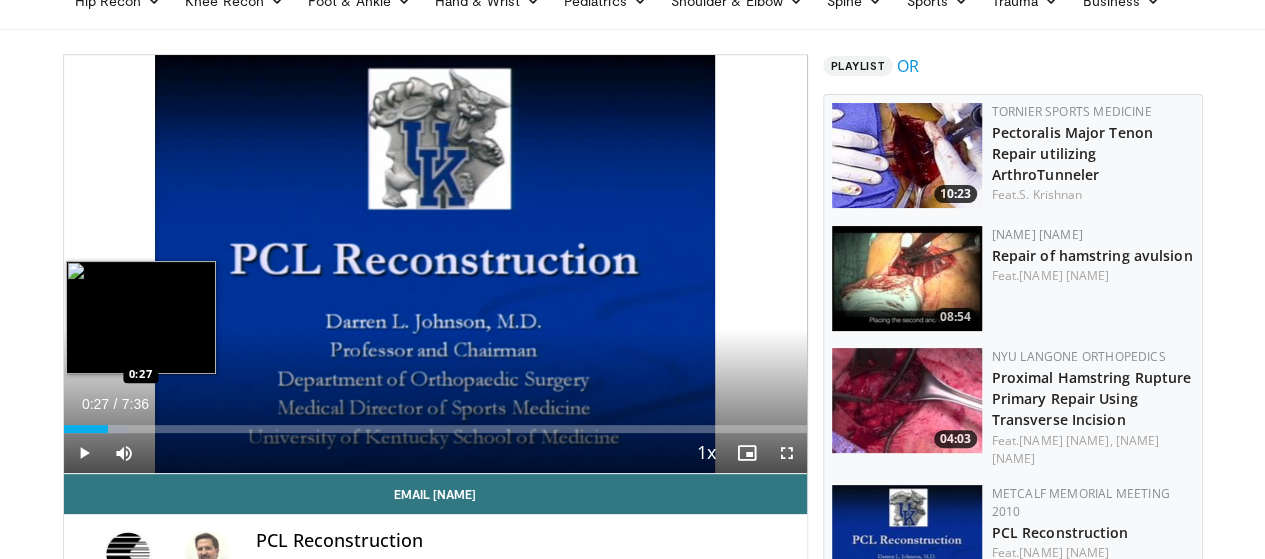 click on "Loaded :  8.73% 0:27 0:27" at bounding box center (435, 423) 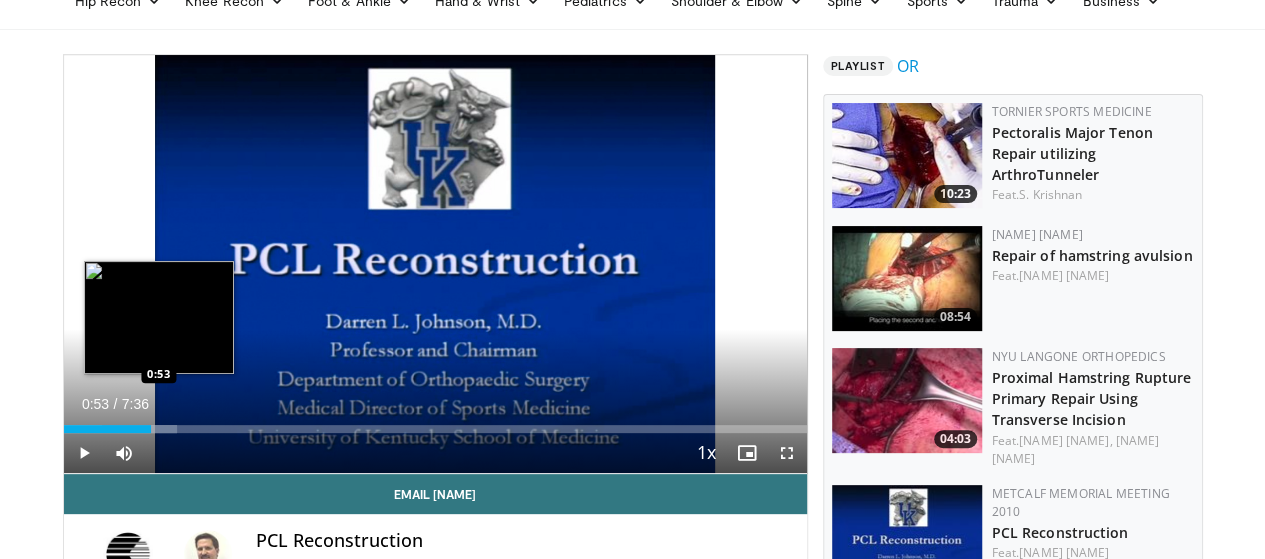 click on "Loaded :  15.33% 0:53 0:53" at bounding box center (435, 429) 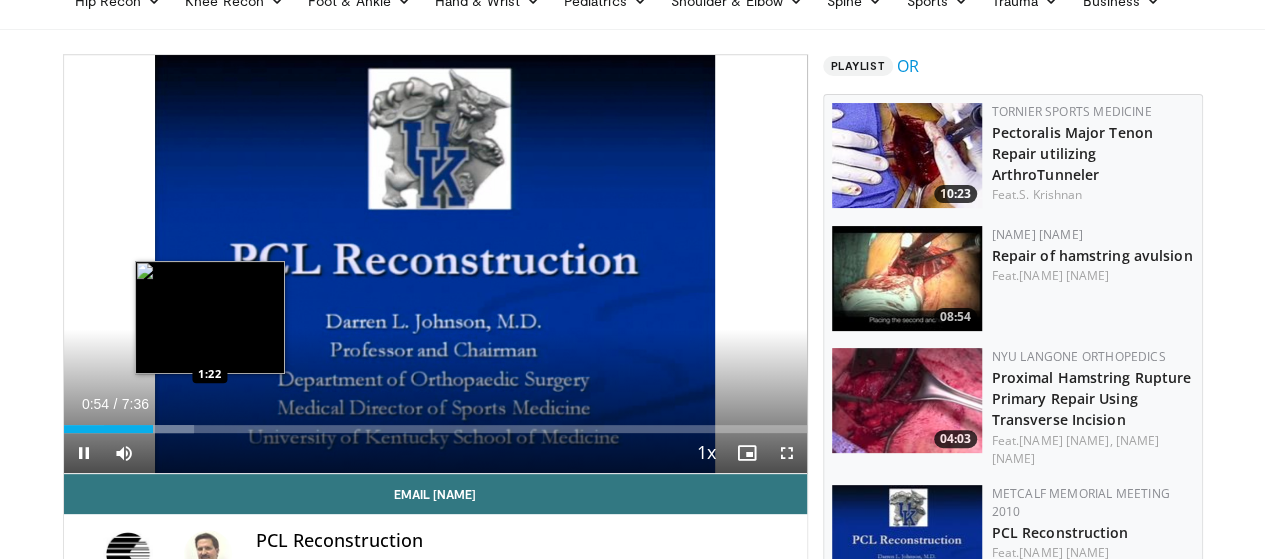 click on "Loaded :  17.52% 0:55 1:22" at bounding box center (435, 429) 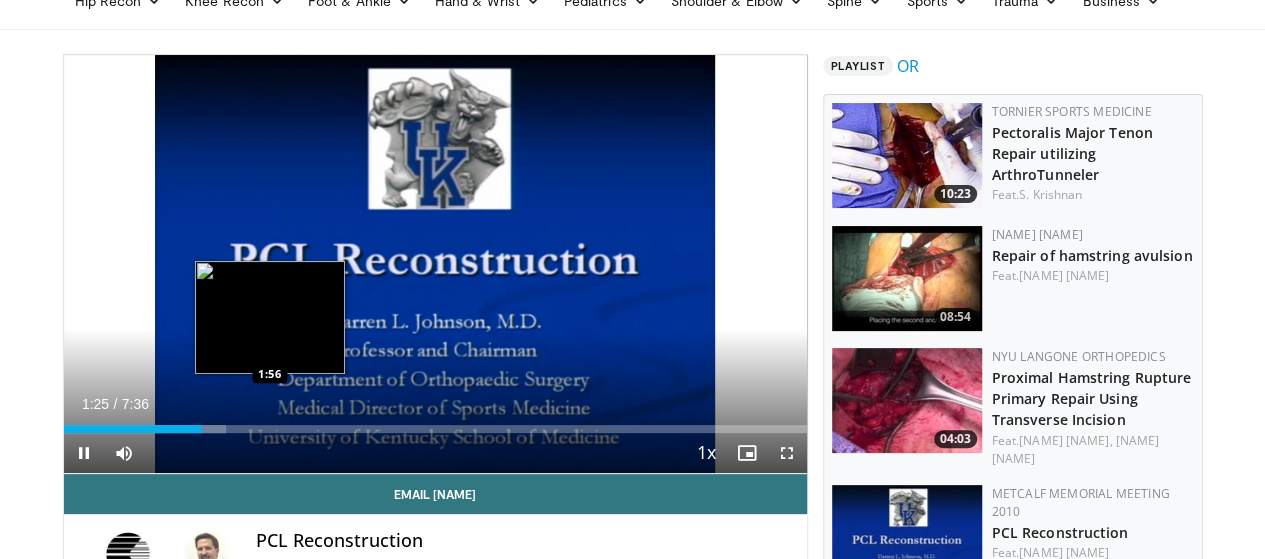 click on "Loaded :  21.91% 1:25 1:56" at bounding box center [435, 429] 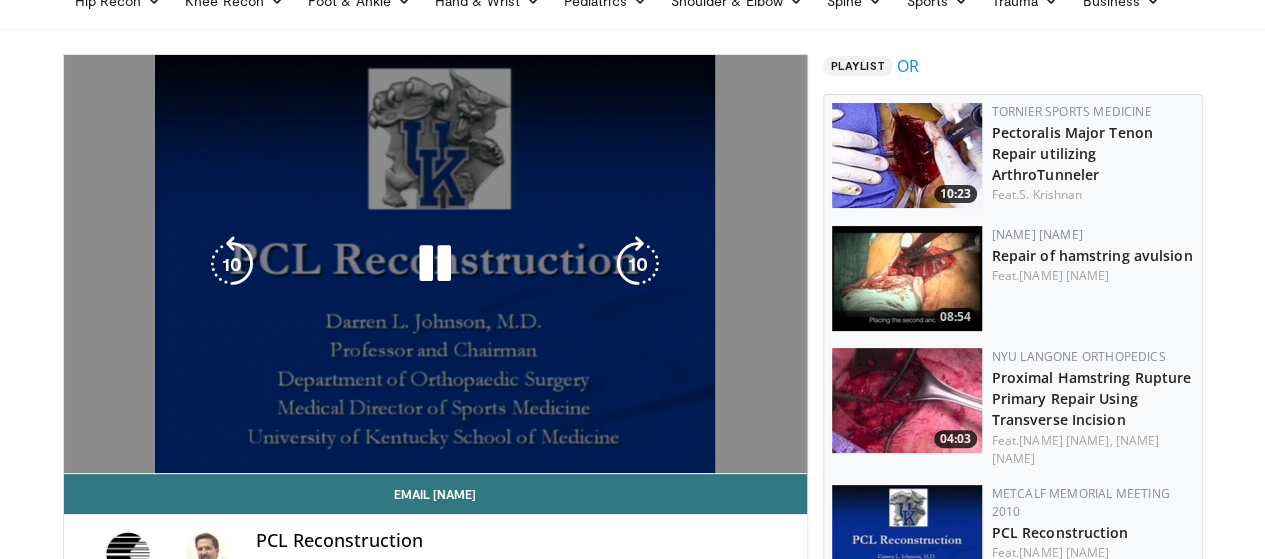 click on "**********" at bounding box center (435, 264) 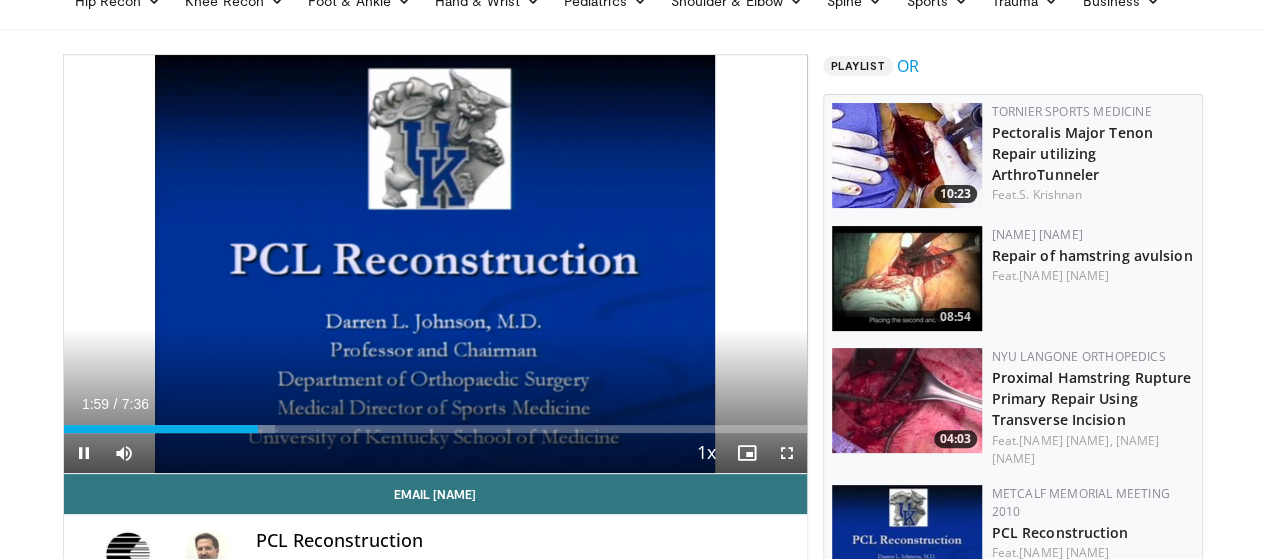 click on "Current Time  1:59 / Duration  7:36 Pause Skip Backward Skip Forward Mute Loaded :  28.48% 1:59 2:17 Stream Type  LIVE Seek to live, currently behind live LIVE   1x Playback Rate 0.5x 0.75x 1x , selected 1.25x 1.5x 1.75x 2x Chapters Chapters Descriptions descriptions off , selected Captions captions settings , opens captions settings dialog captions off , selected Audio Track en (Main) , selected Fullscreen Enable picture-in-picture mode" at bounding box center (435, 453) 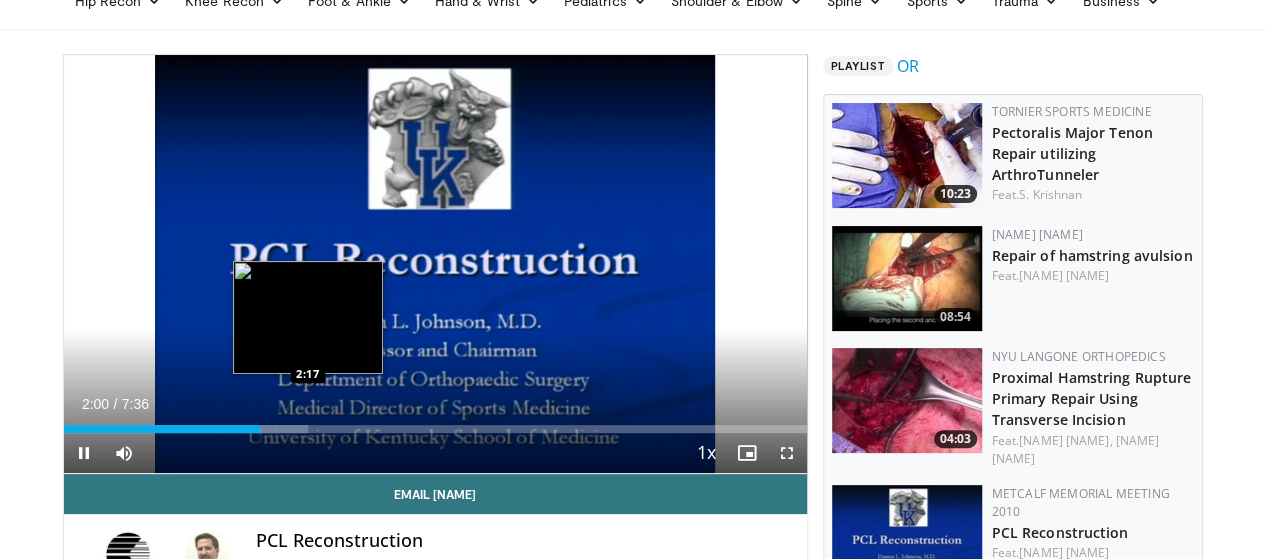 click at bounding box center (275, 429) 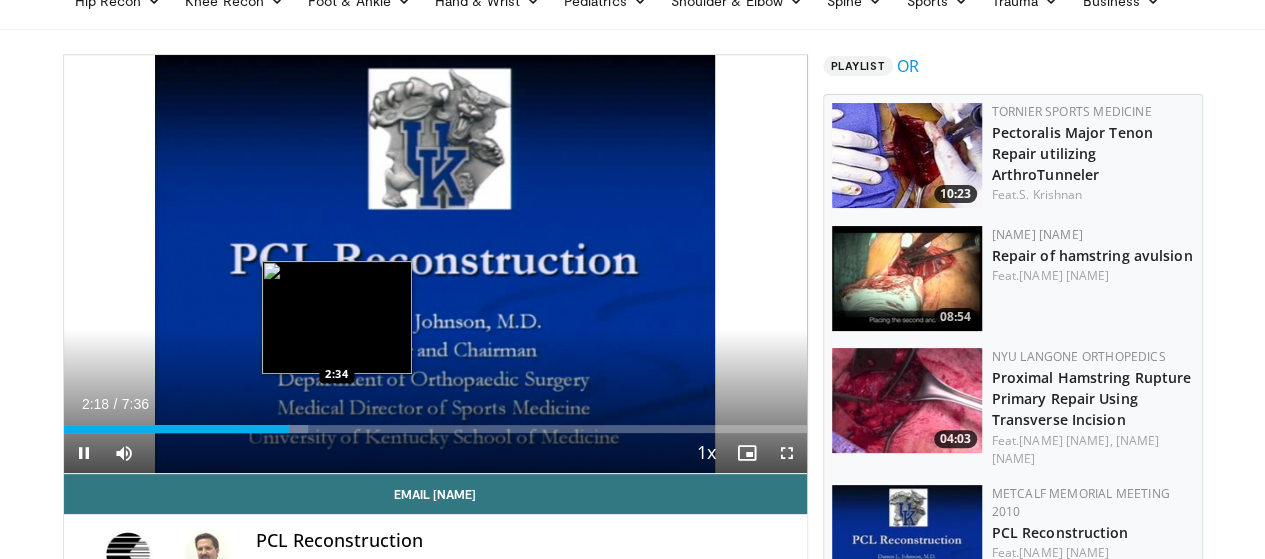 click at bounding box center [275, 429] 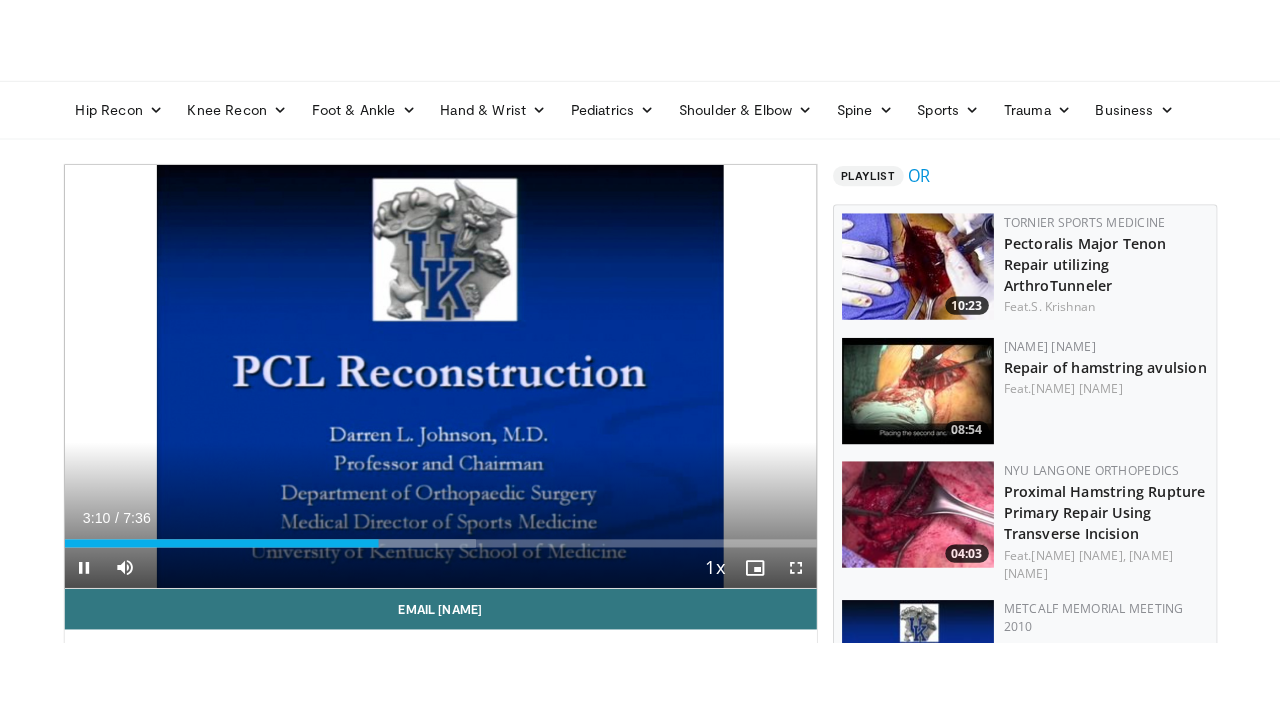 scroll, scrollTop: 100, scrollLeft: 0, axis: vertical 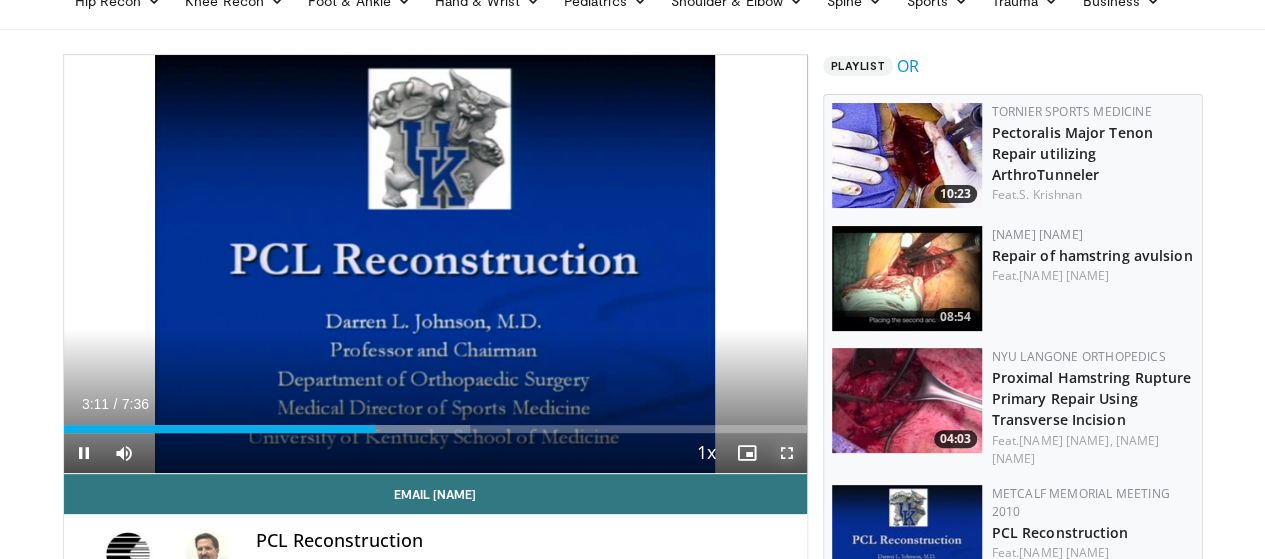 click at bounding box center [787, 453] 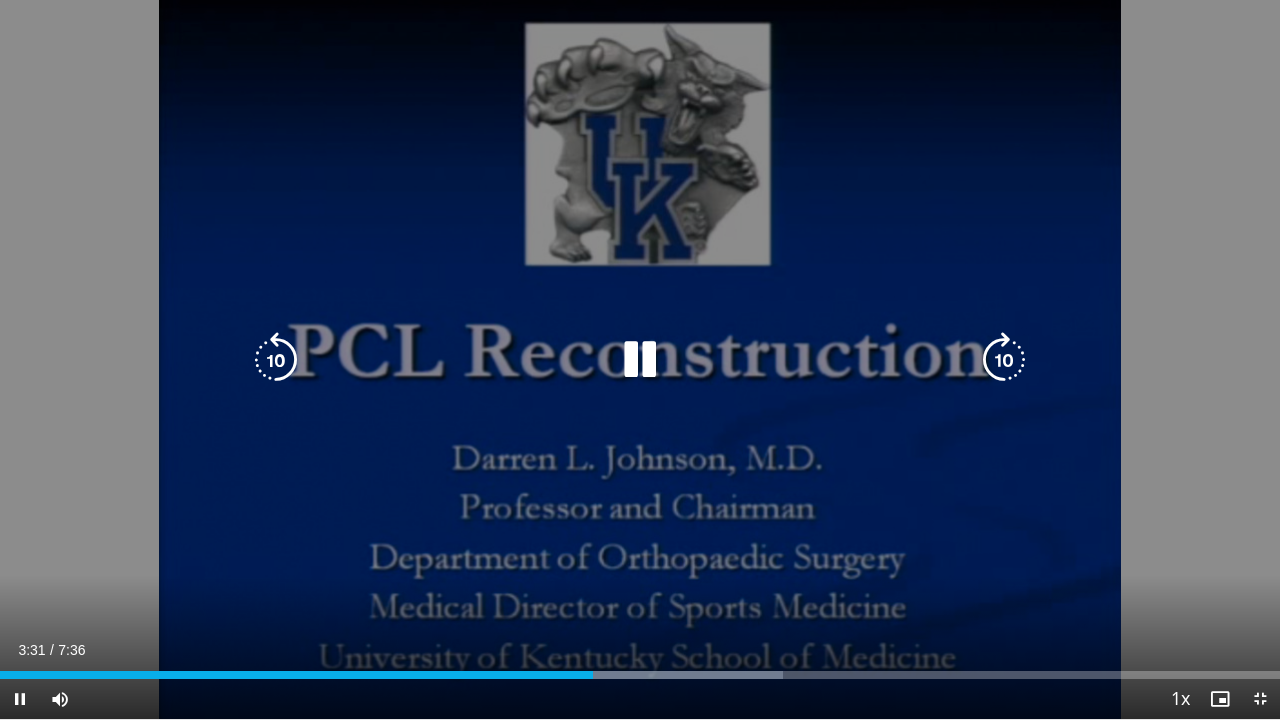 click at bounding box center [1004, 360] 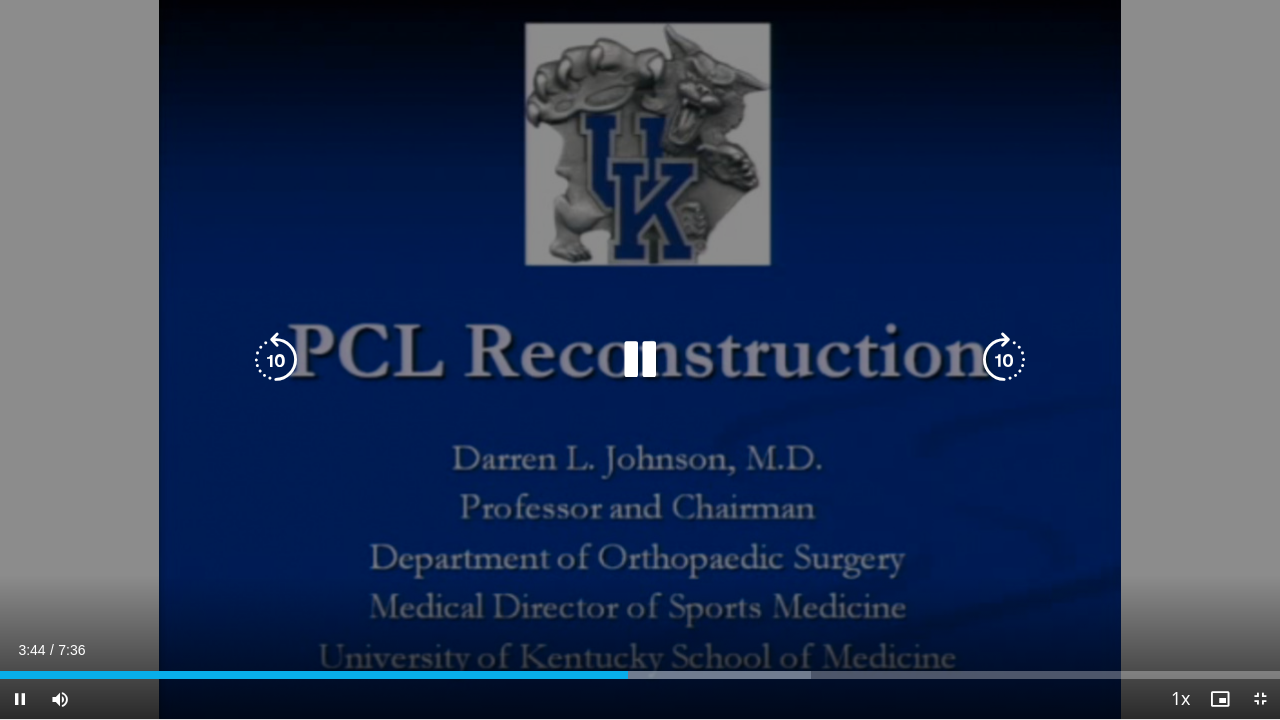 click at bounding box center (1004, 360) 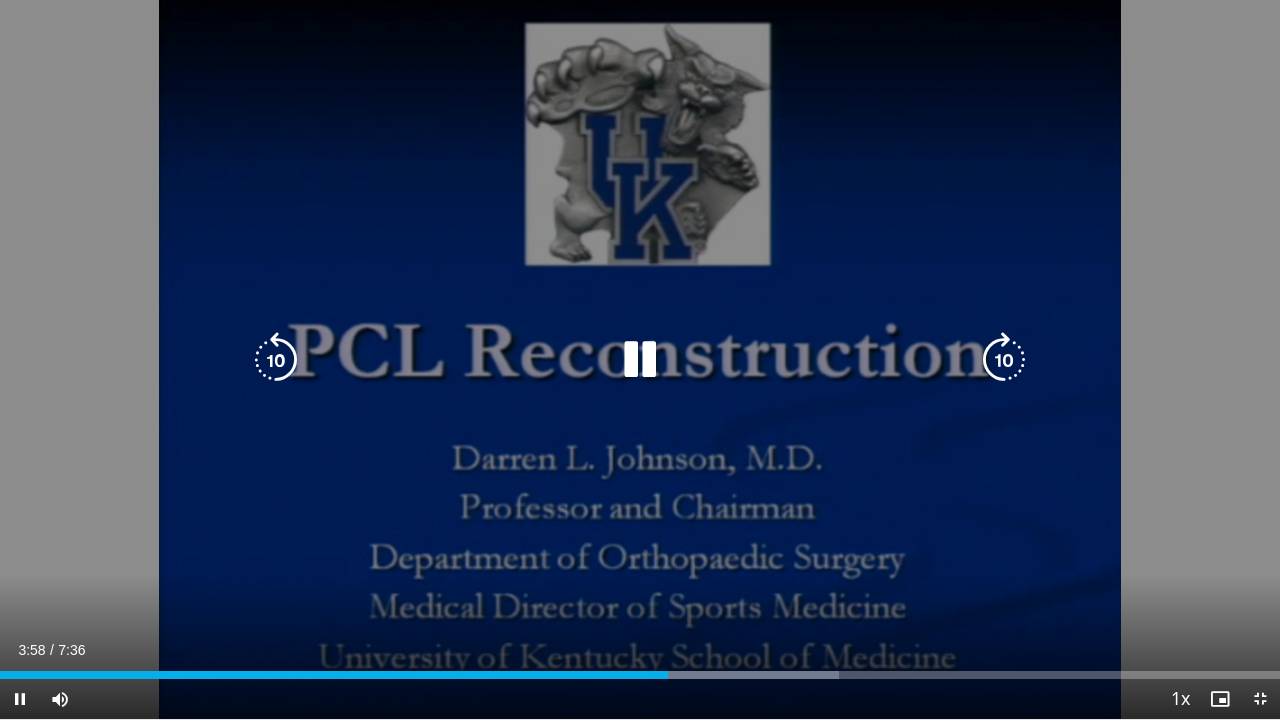 click at bounding box center (1004, 360) 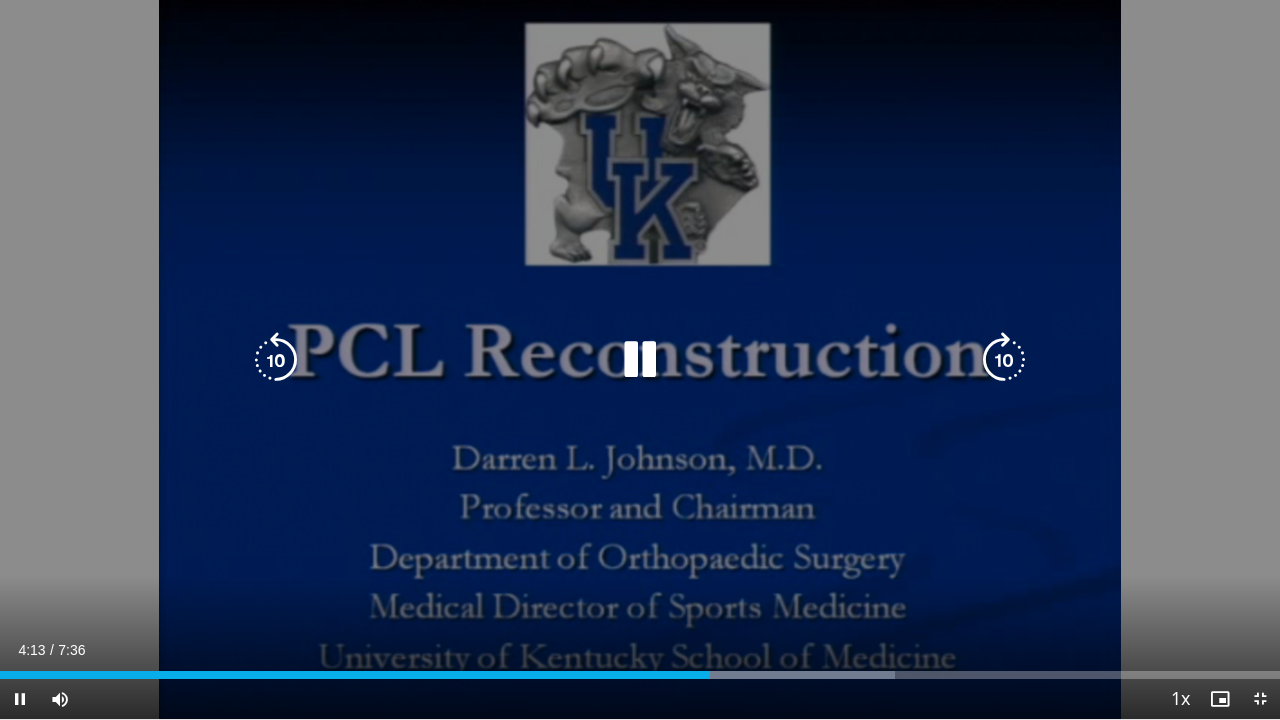 click at bounding box center (1004, 360) 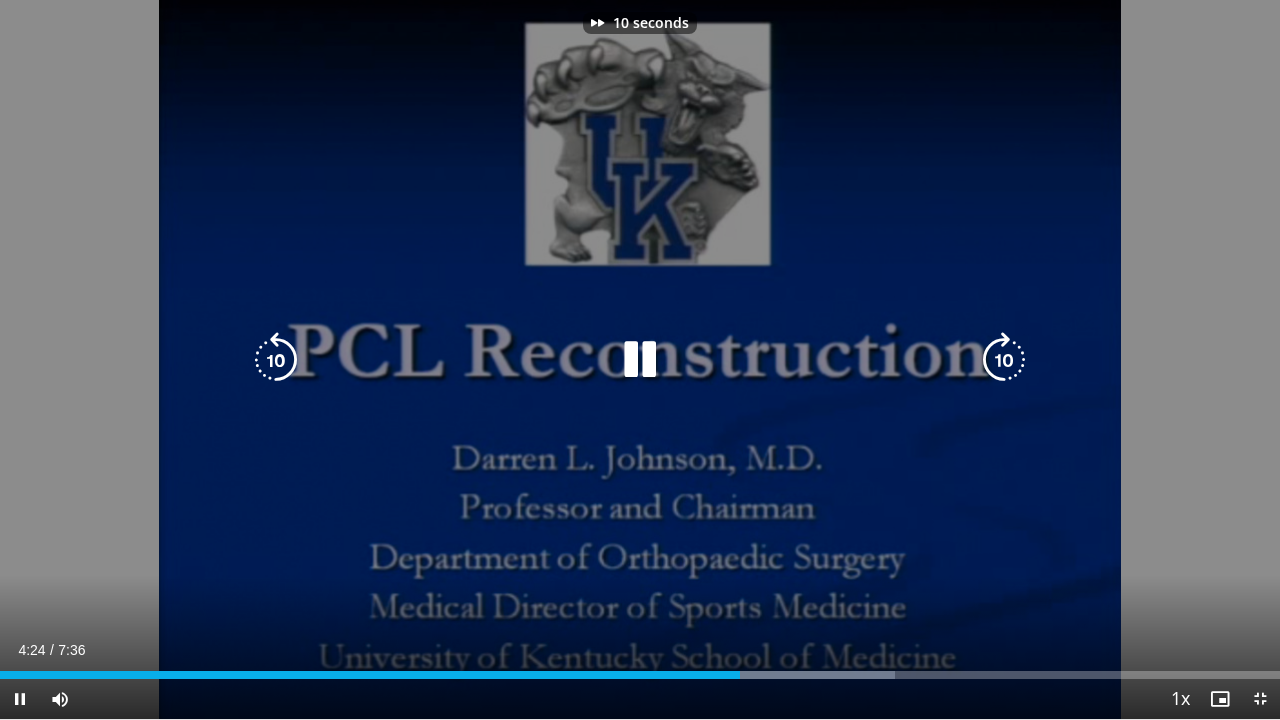 click at bounding box center [1004, 360] 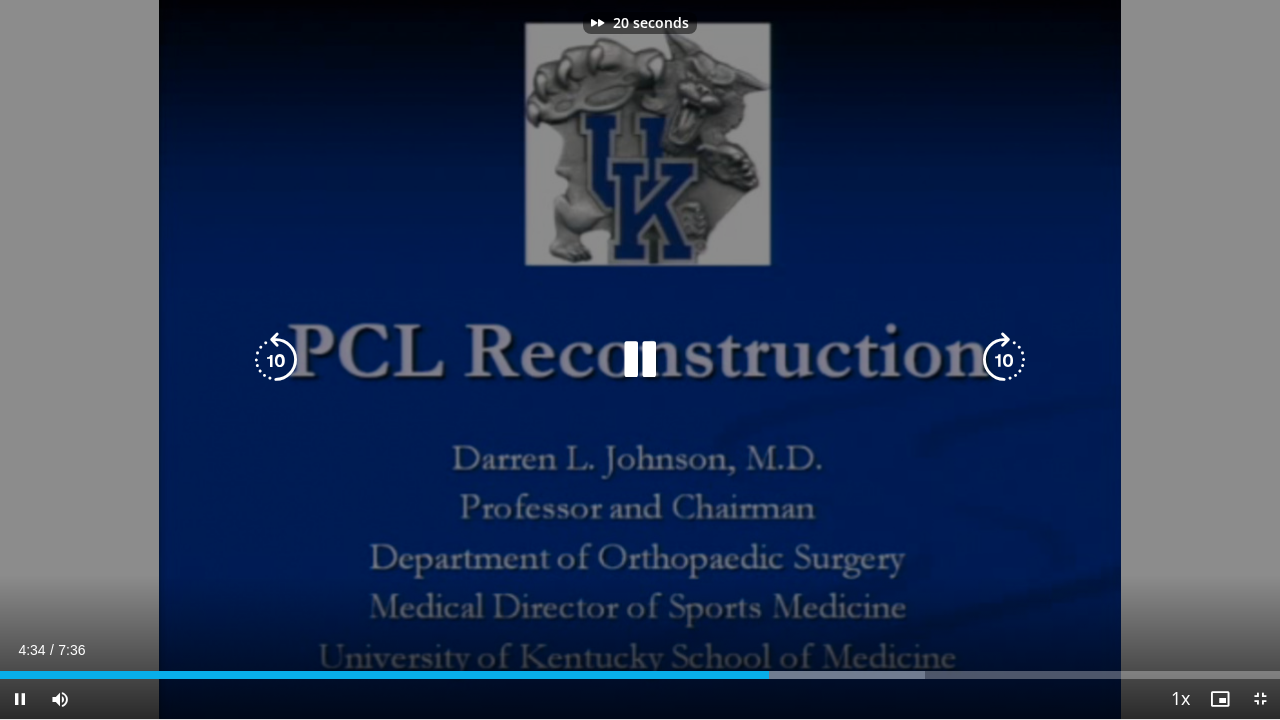 click at bounding box center [1004, 360] 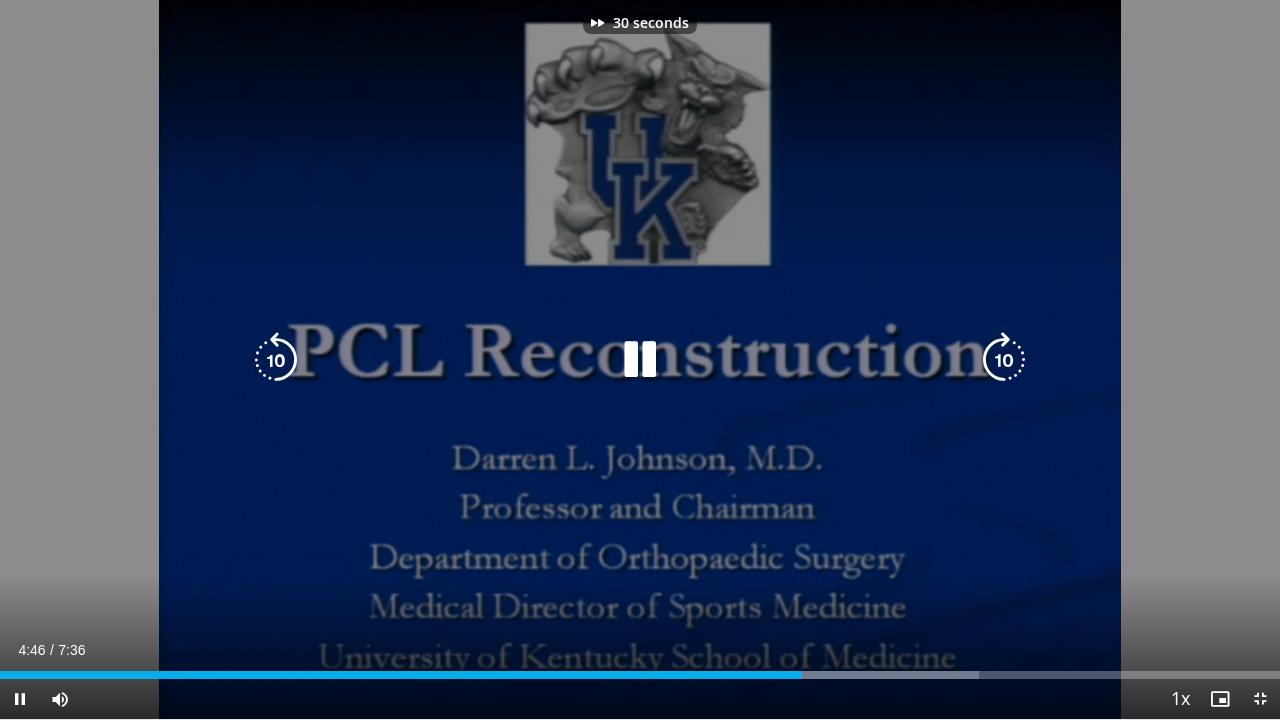 click at bounding box center (276, 360) 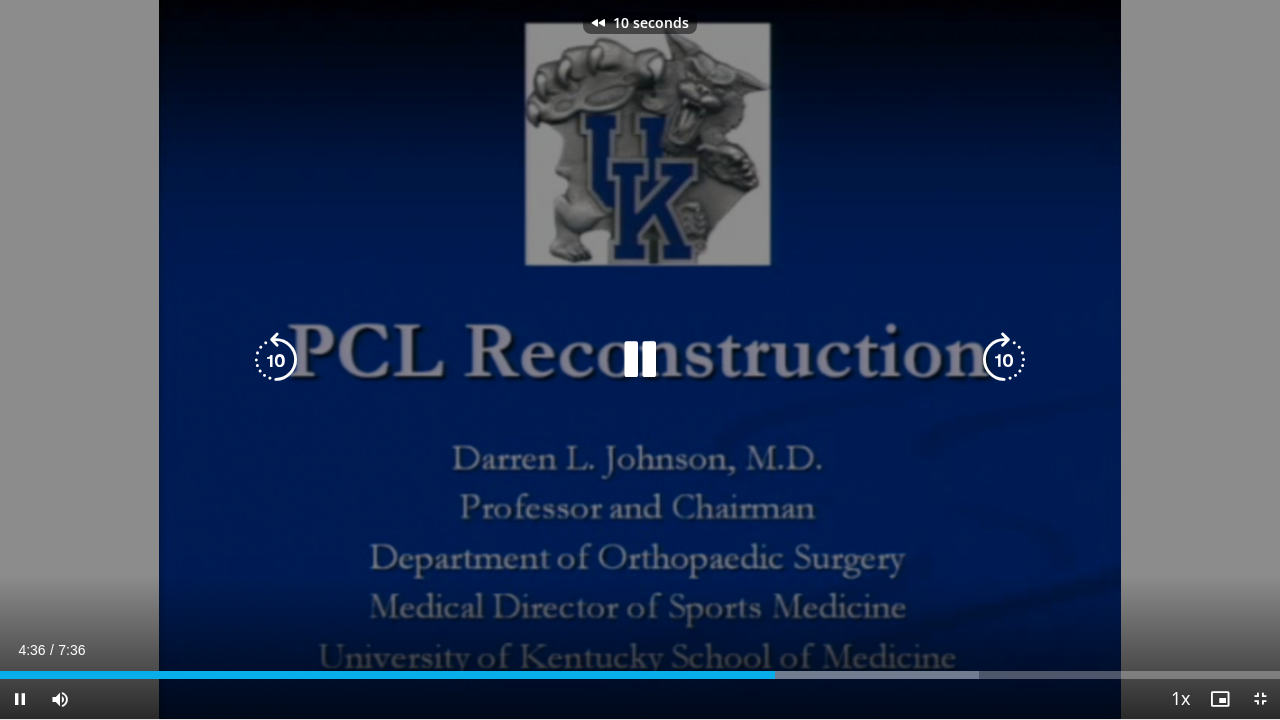 click at bounding box center (276, 360) 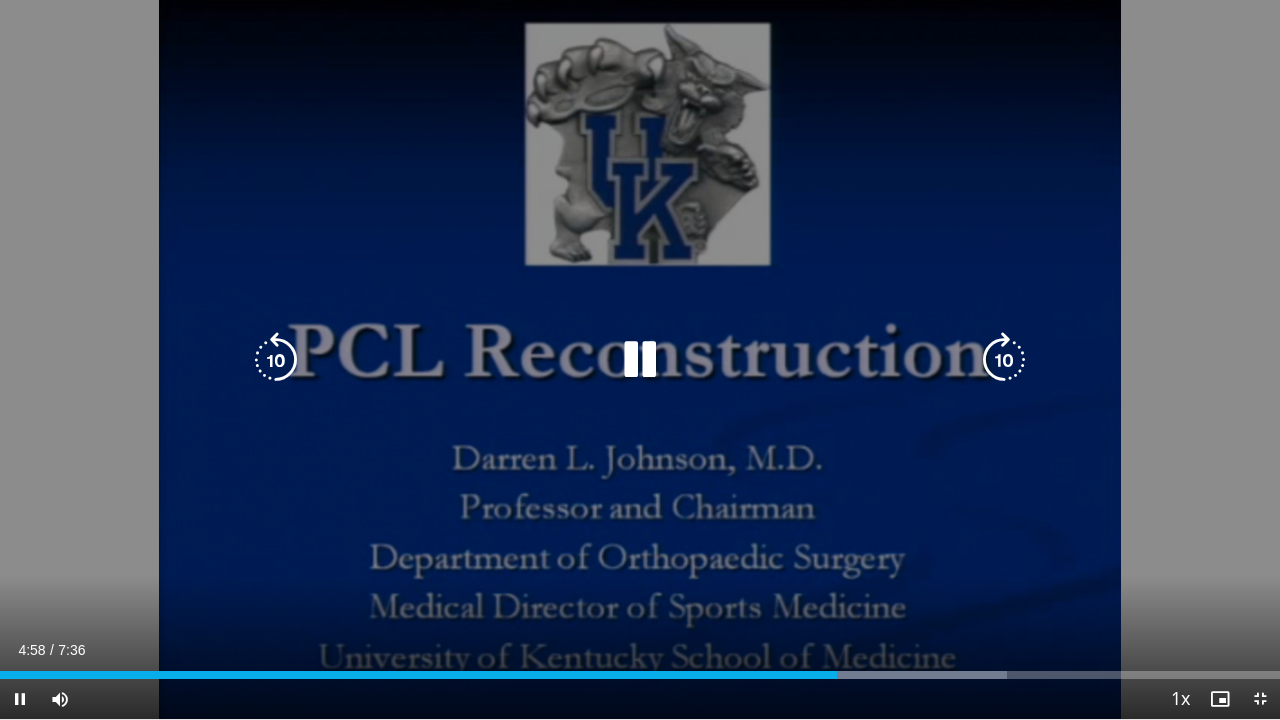 click at bounding box center (1004, 360) 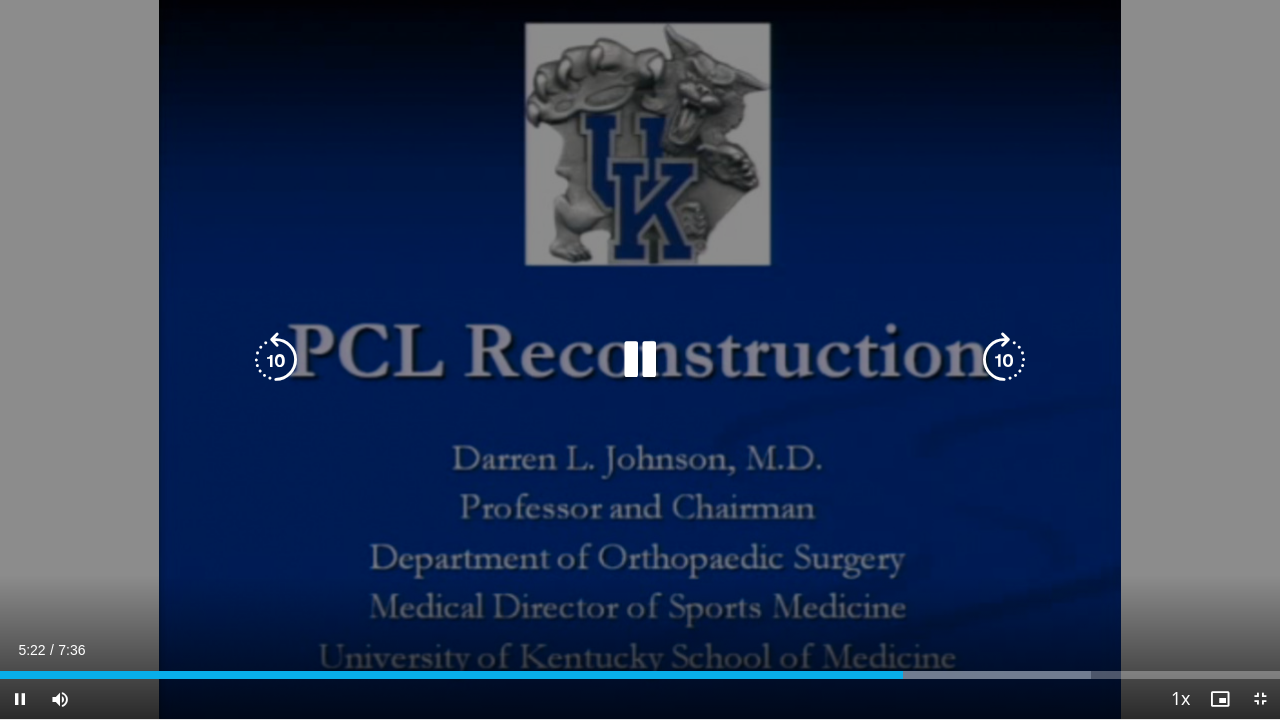 click at bounding box center (1004, 360) 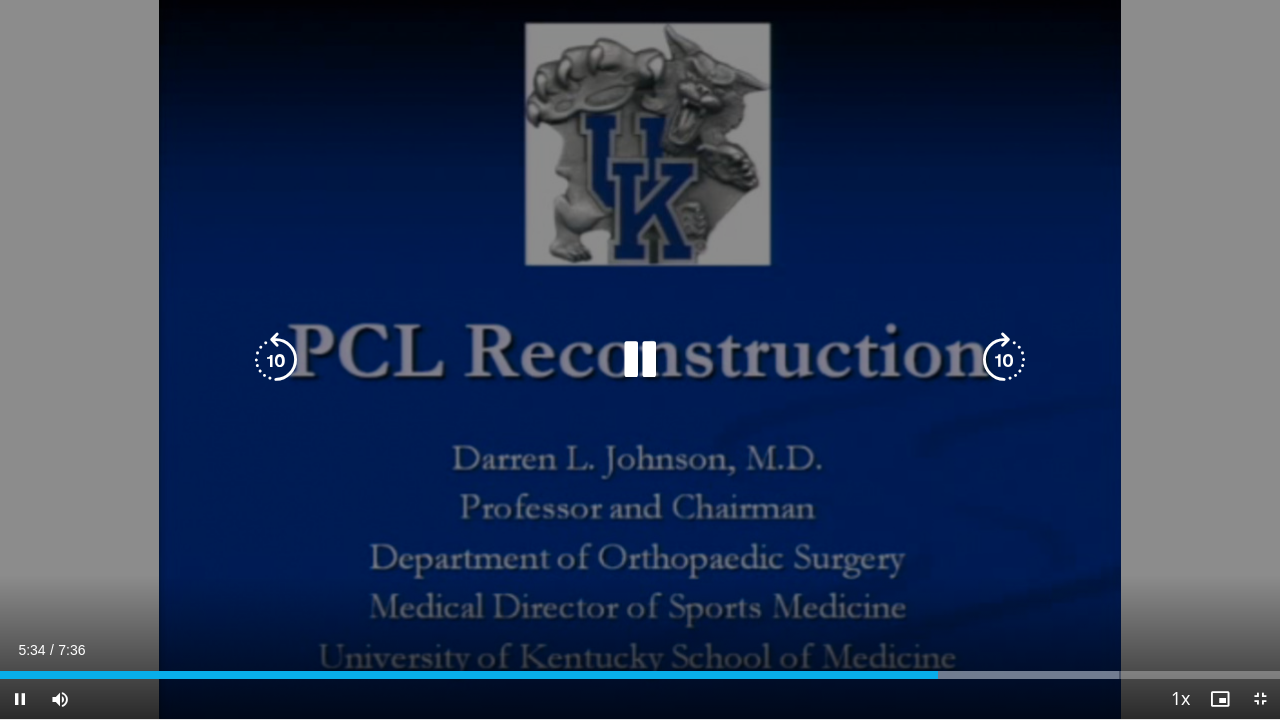 click at bounding box center [1004, 360] 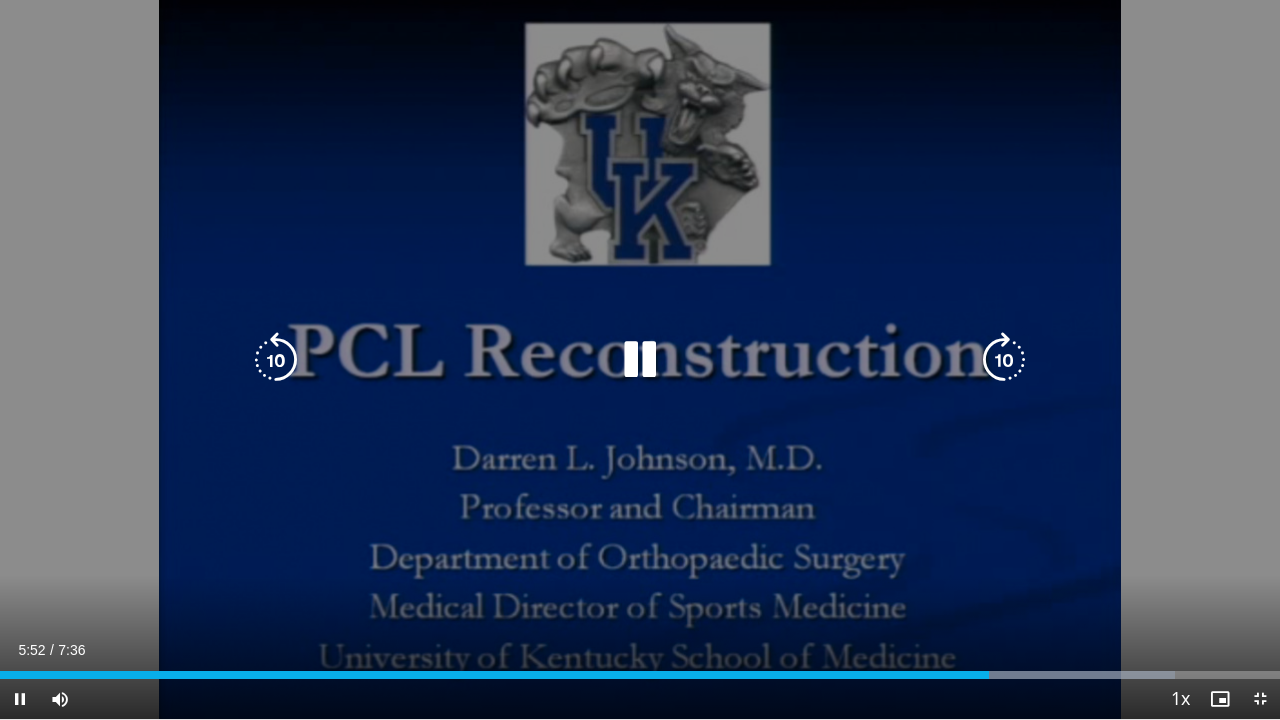 click at bounding box center [1004, 360] 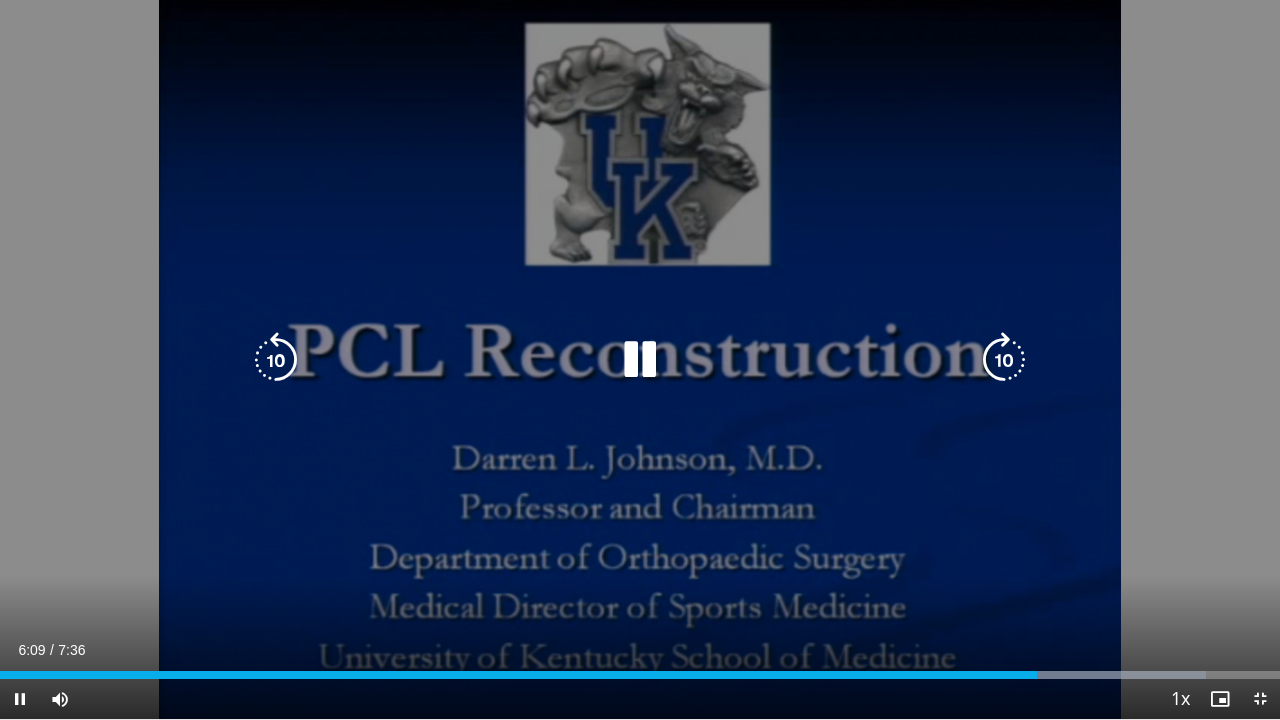 click at bounding box center [1004, 360] 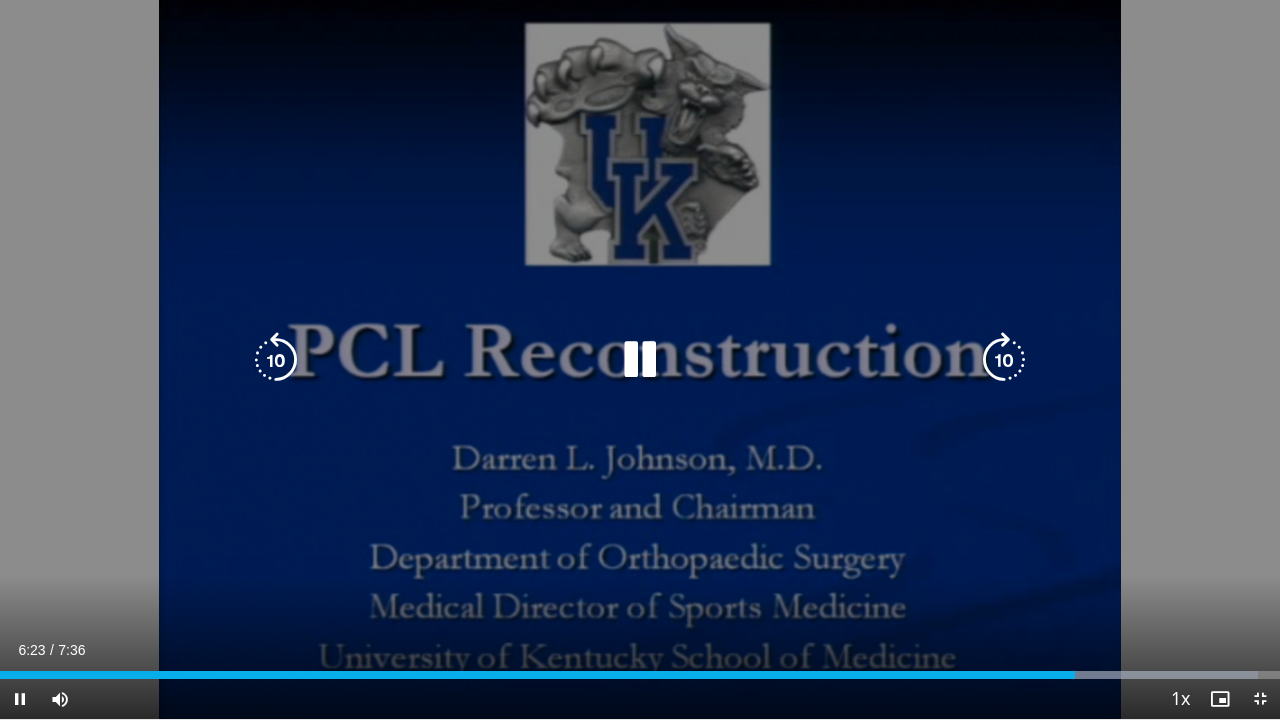 click at bounding box center (1004, 360) 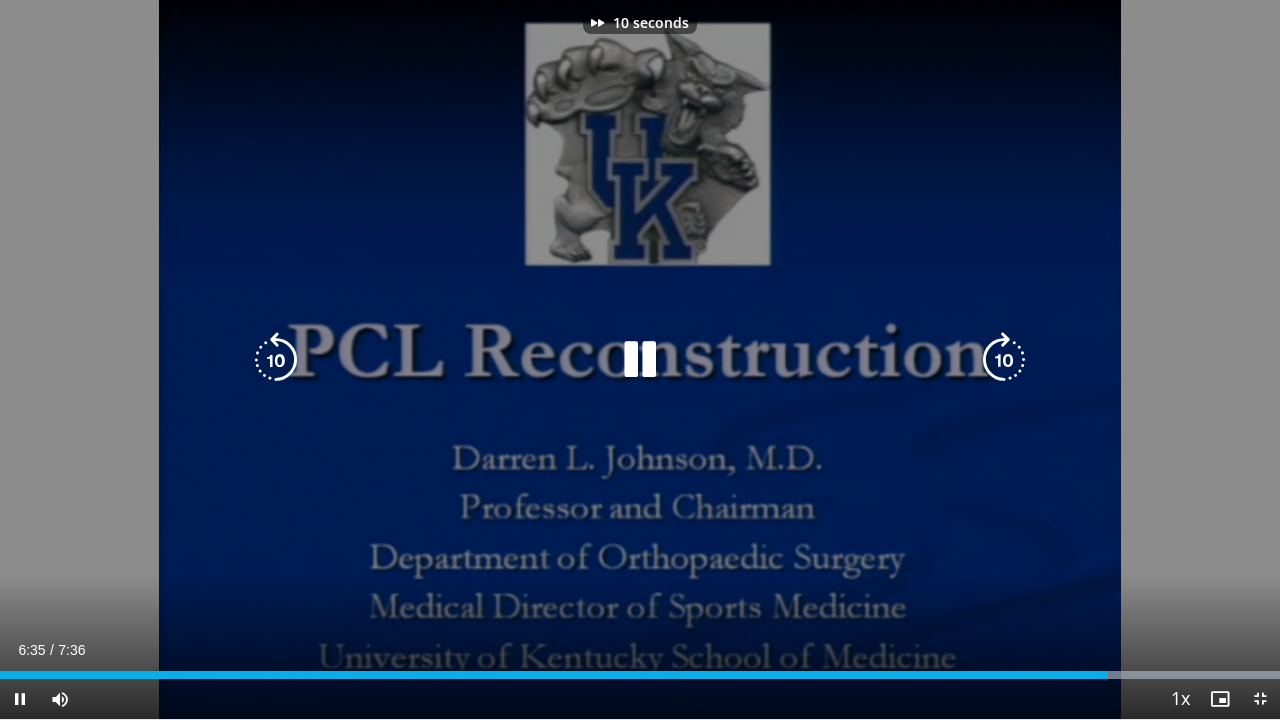 click at bounding box center [1004, 360] 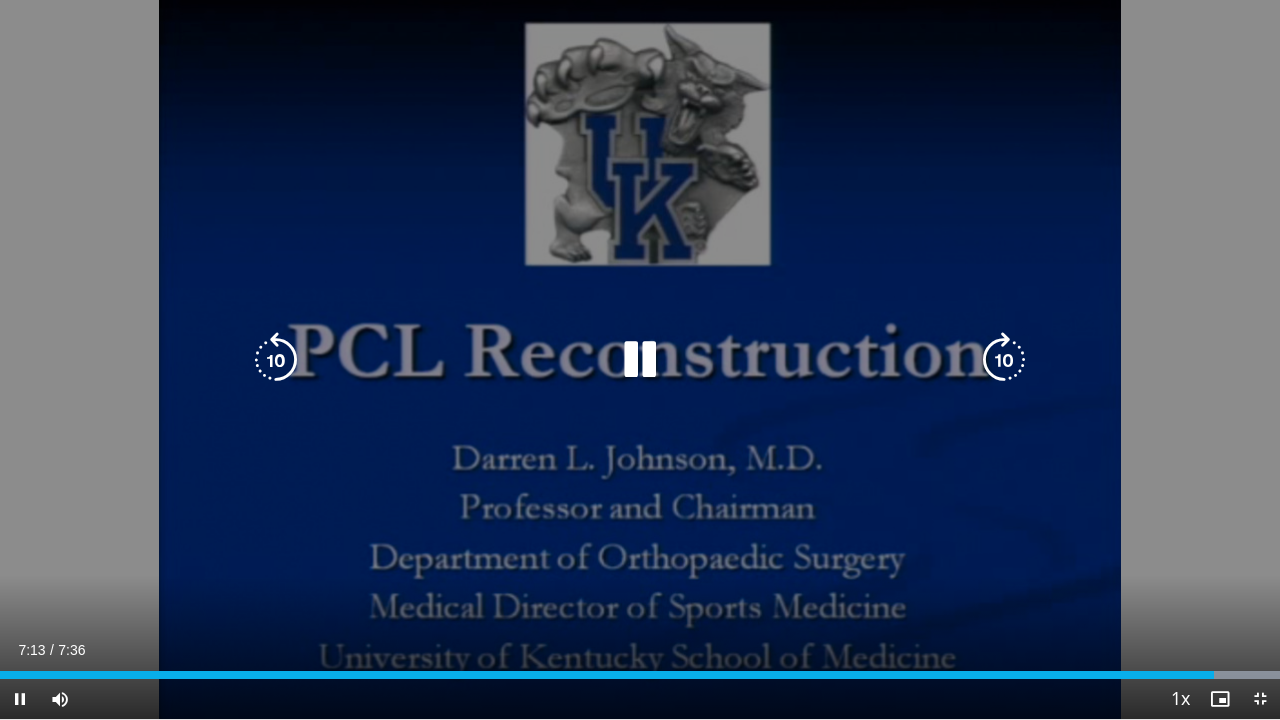 click at bounding box center (1004, 360) 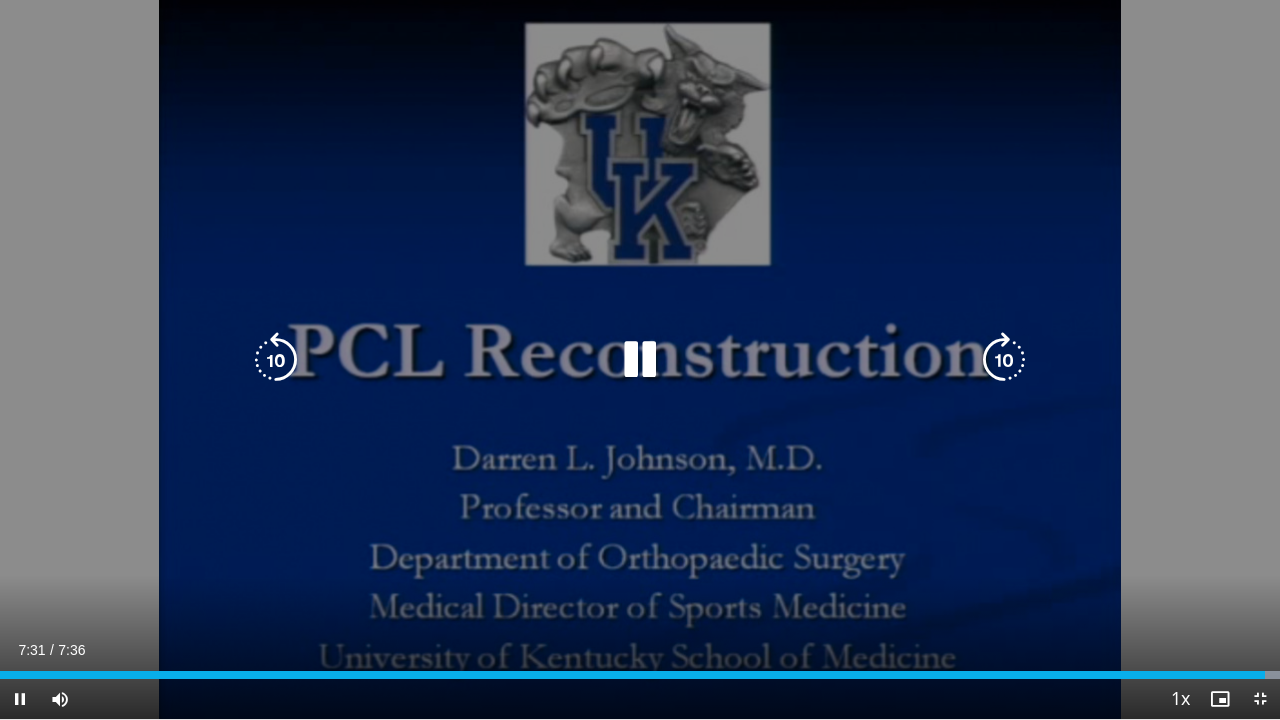 click at bounding box center [1004, 360] 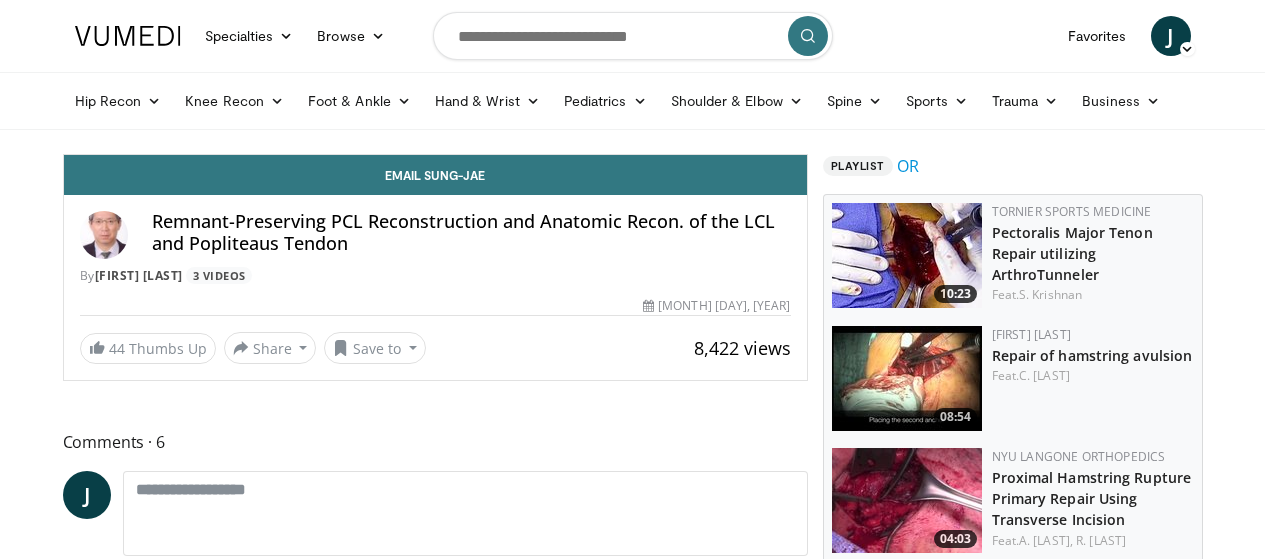 scroll, scrollTop: 0, scrollLeft: 0, axis: both 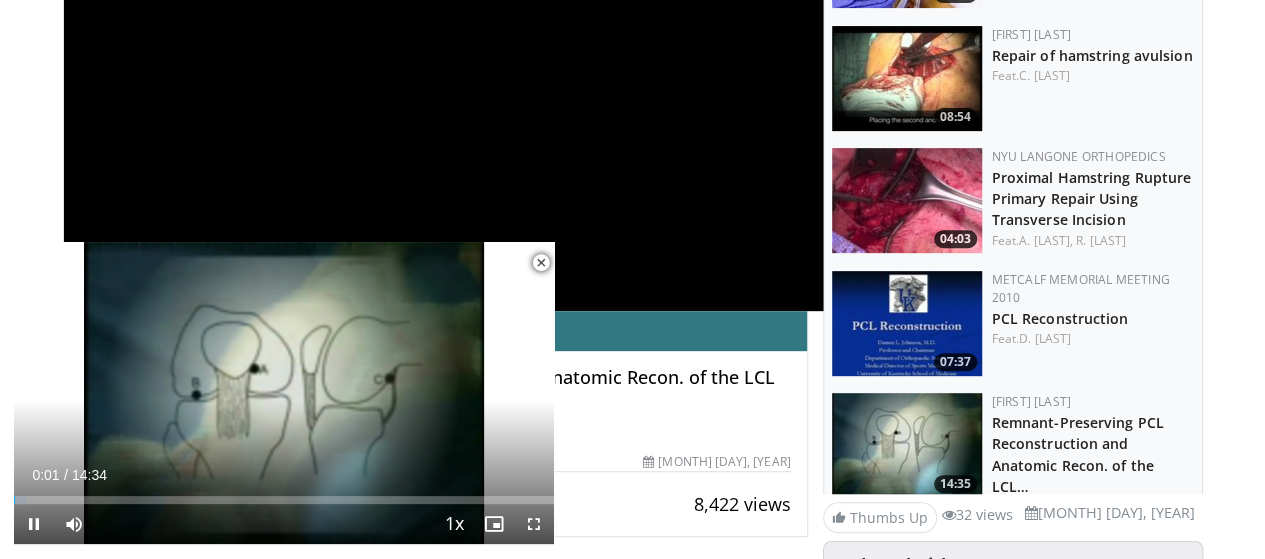 click at bounding box center (541, 263) 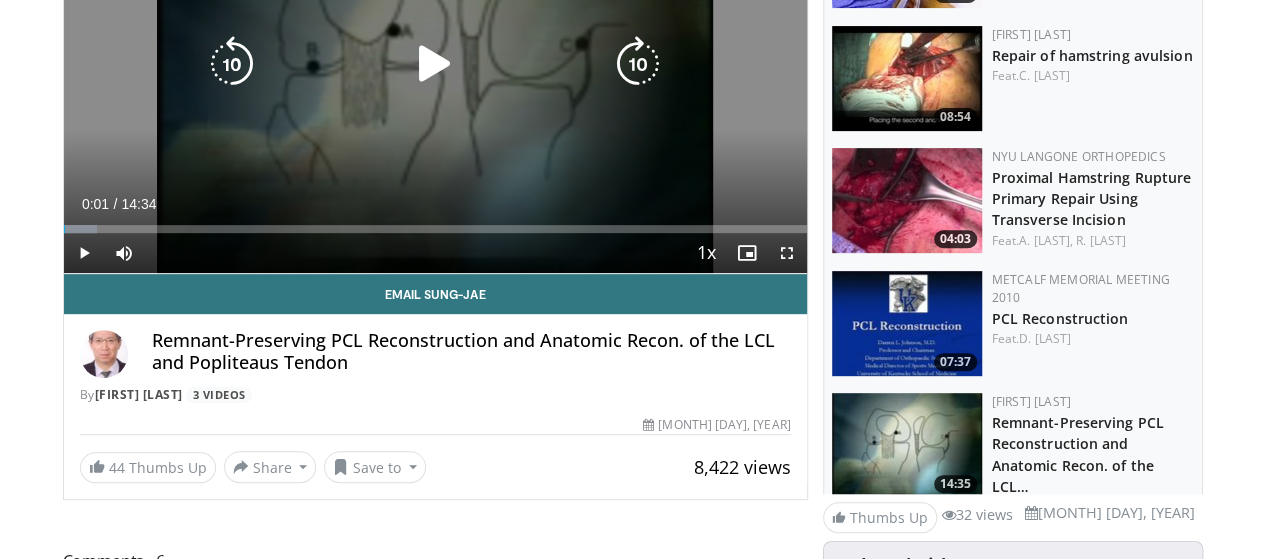 scroll, scrollTop: 0, scrollLeft: 0, axis: both 